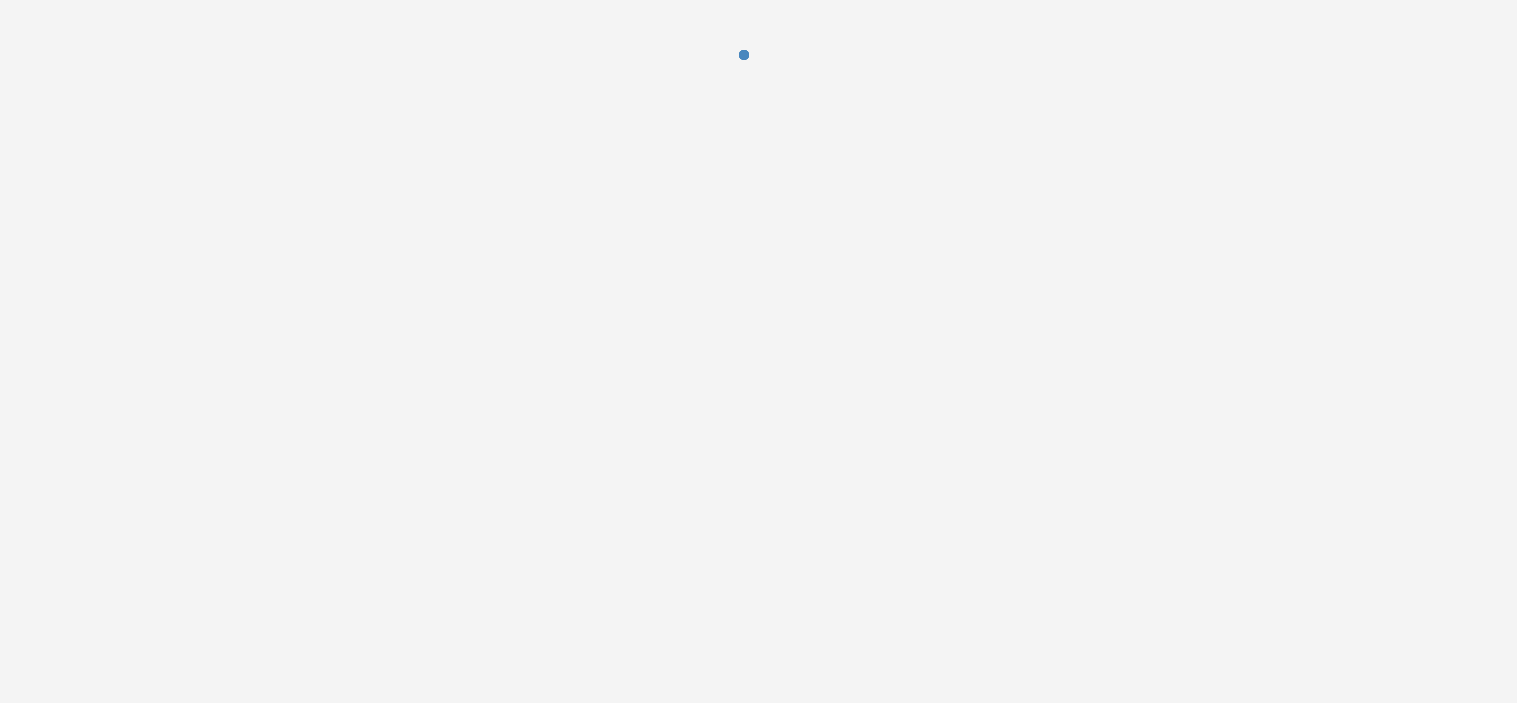 scroll, scrollTop: 0, scrollLeft: 0, axis: both 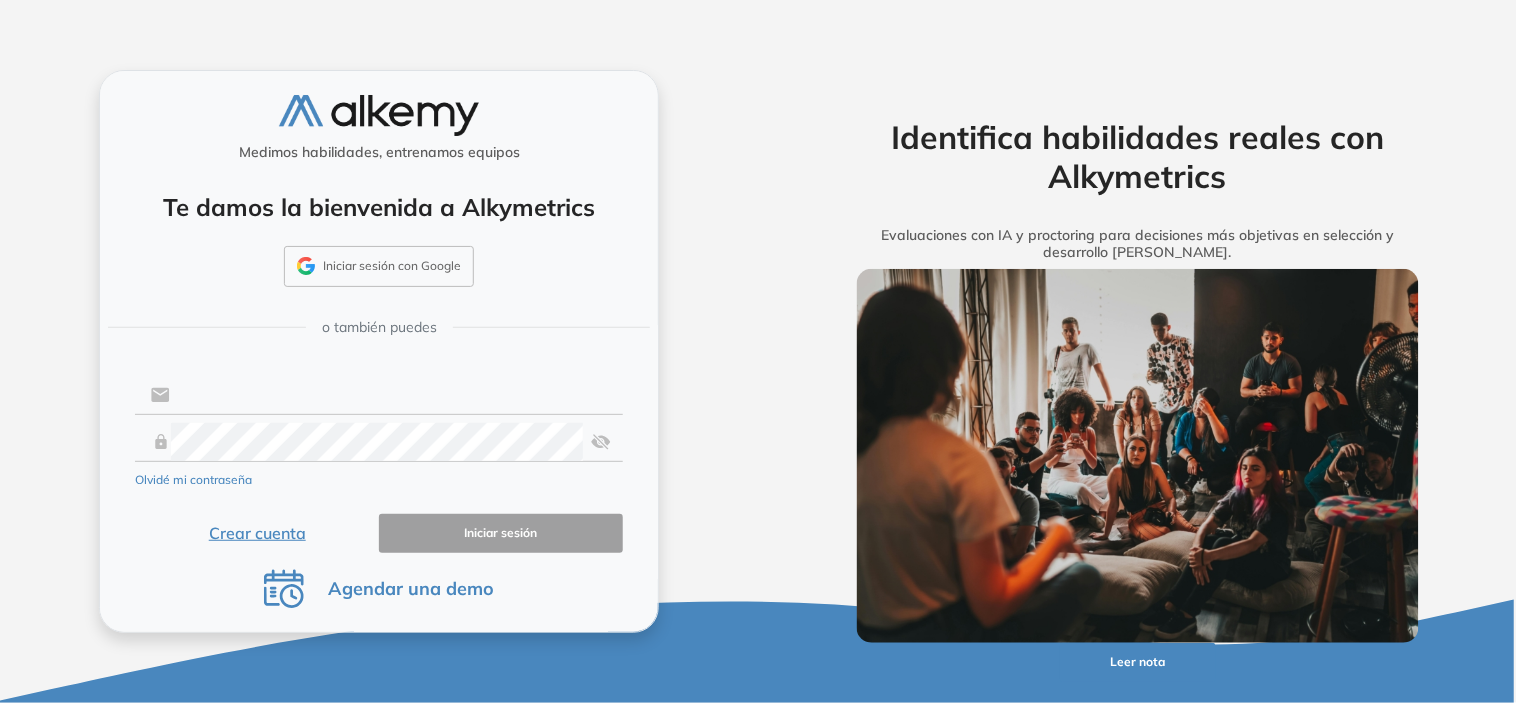 click at bounding box center (396, 395) 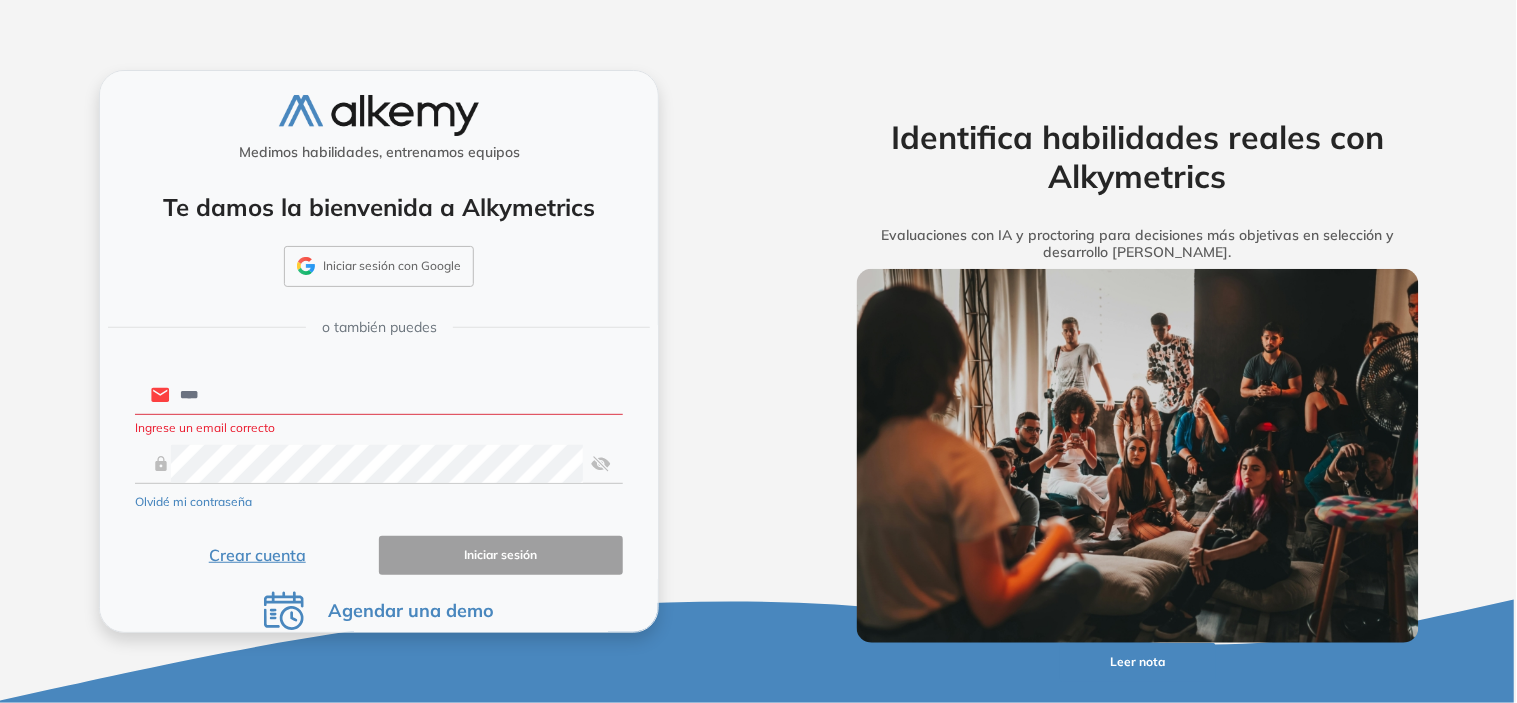 type on "**********" 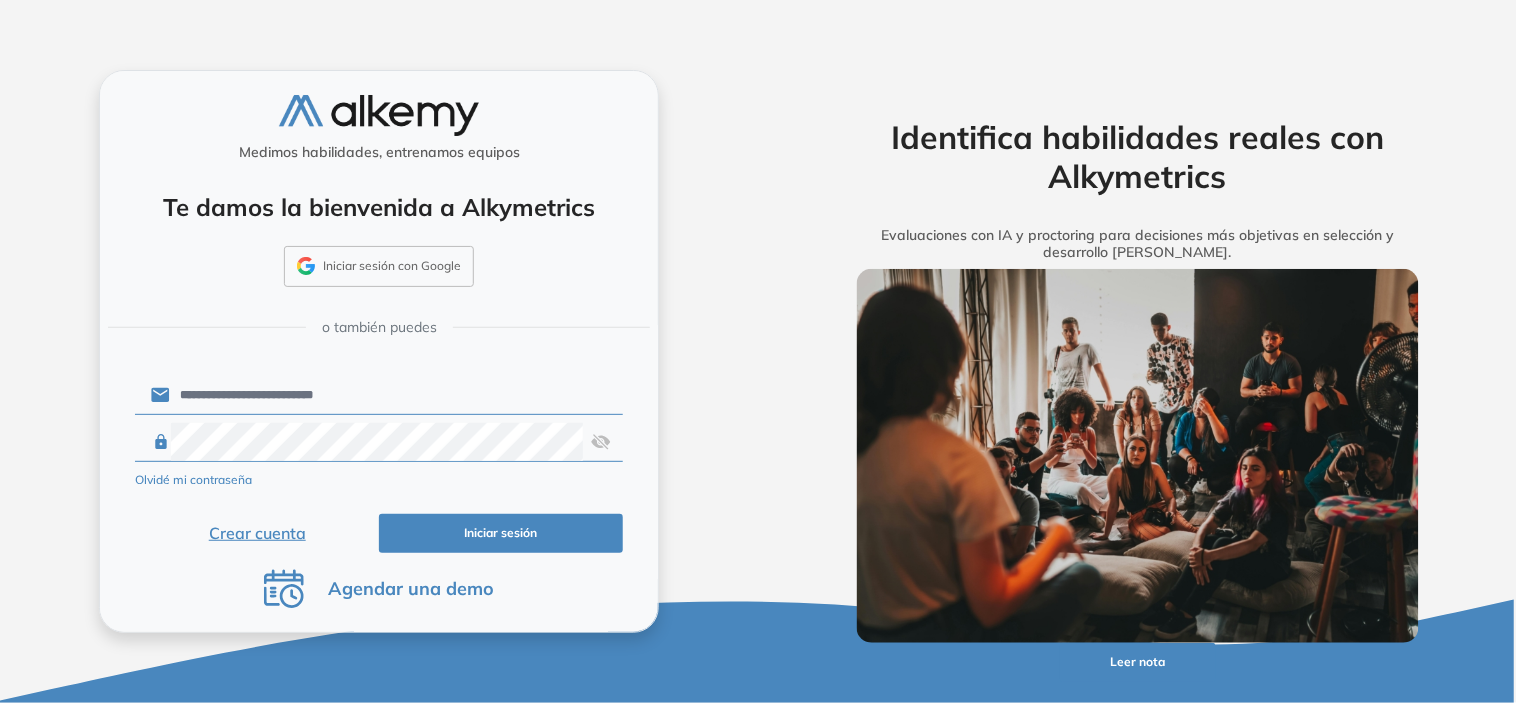 click on "Iniciar sesión" at bounding box center (501, 533) 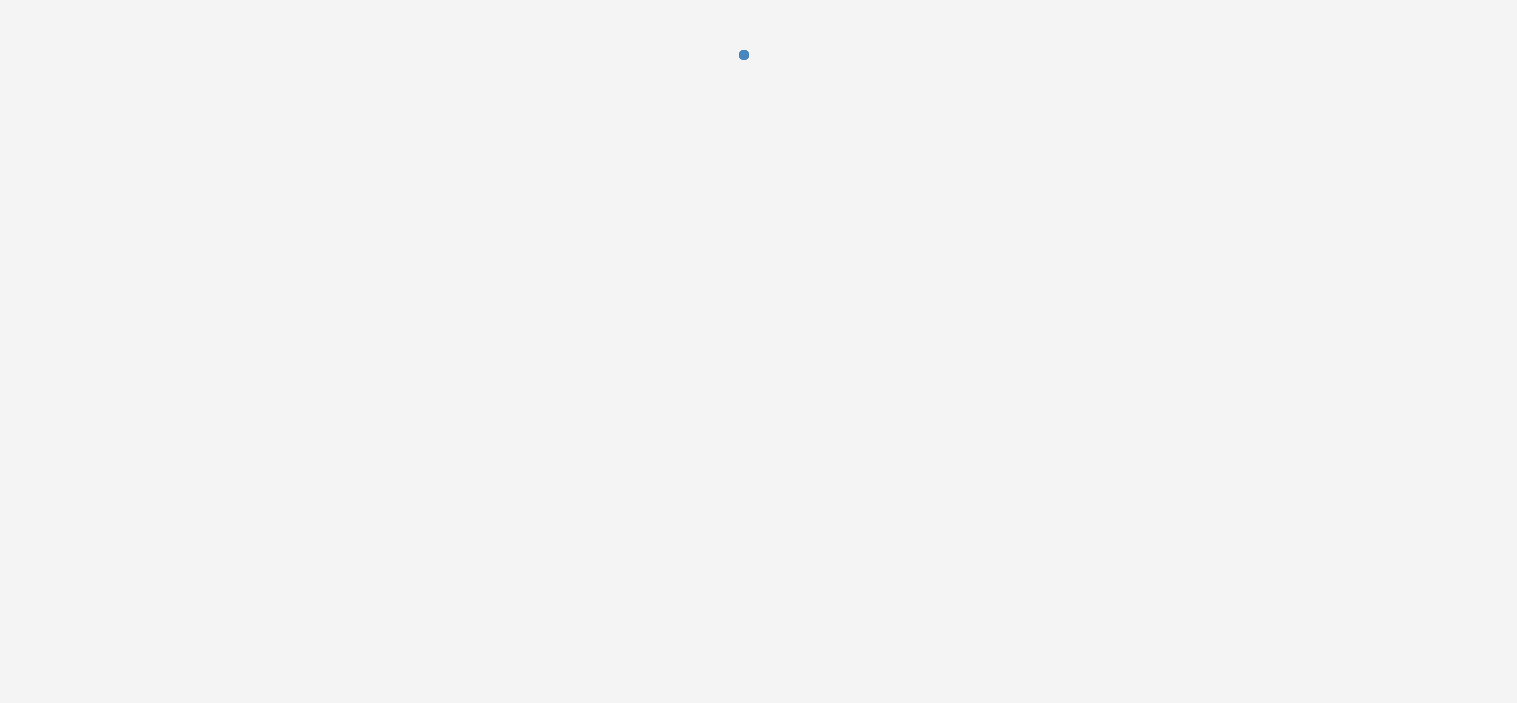 scroll, scrollTop: 0, scrollLeft: 0, axis: both 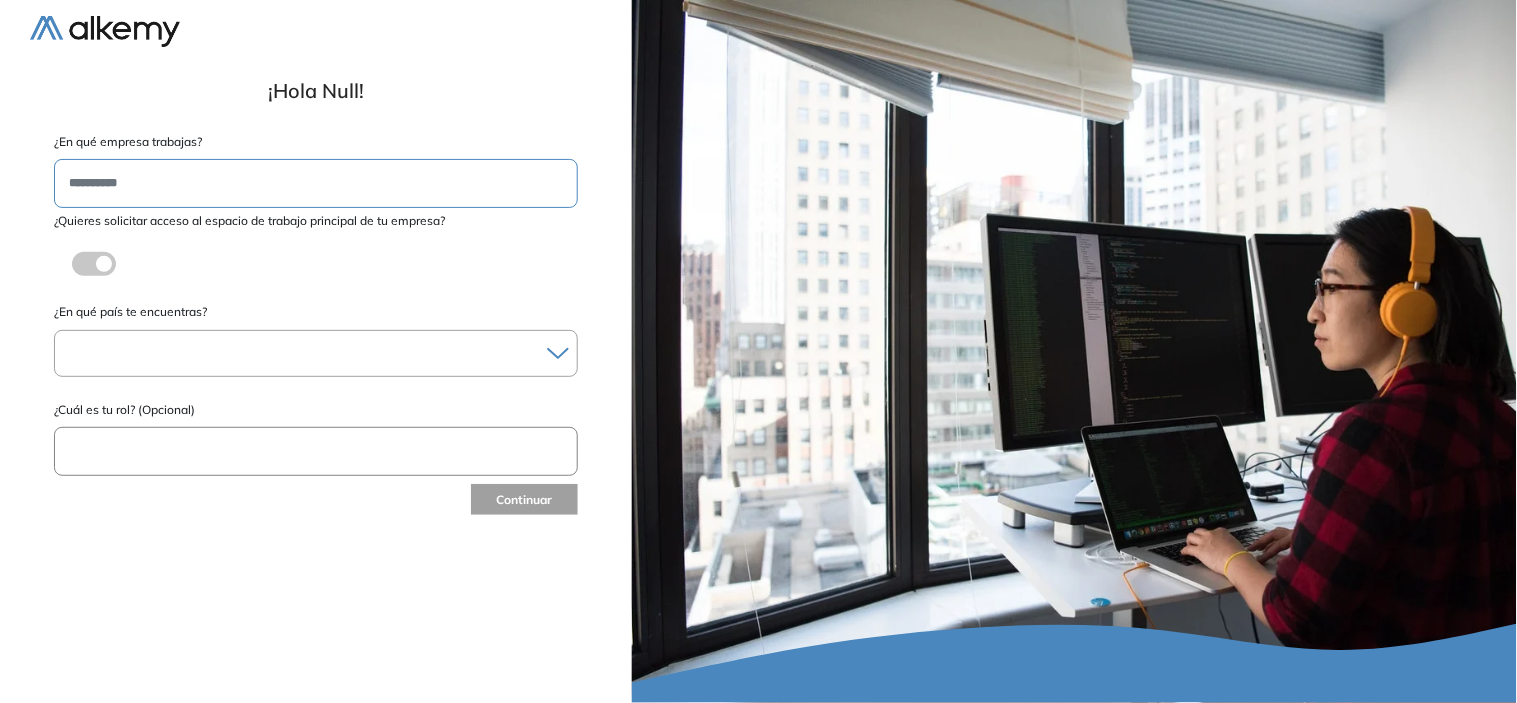 click at bounding box center [316, 353] 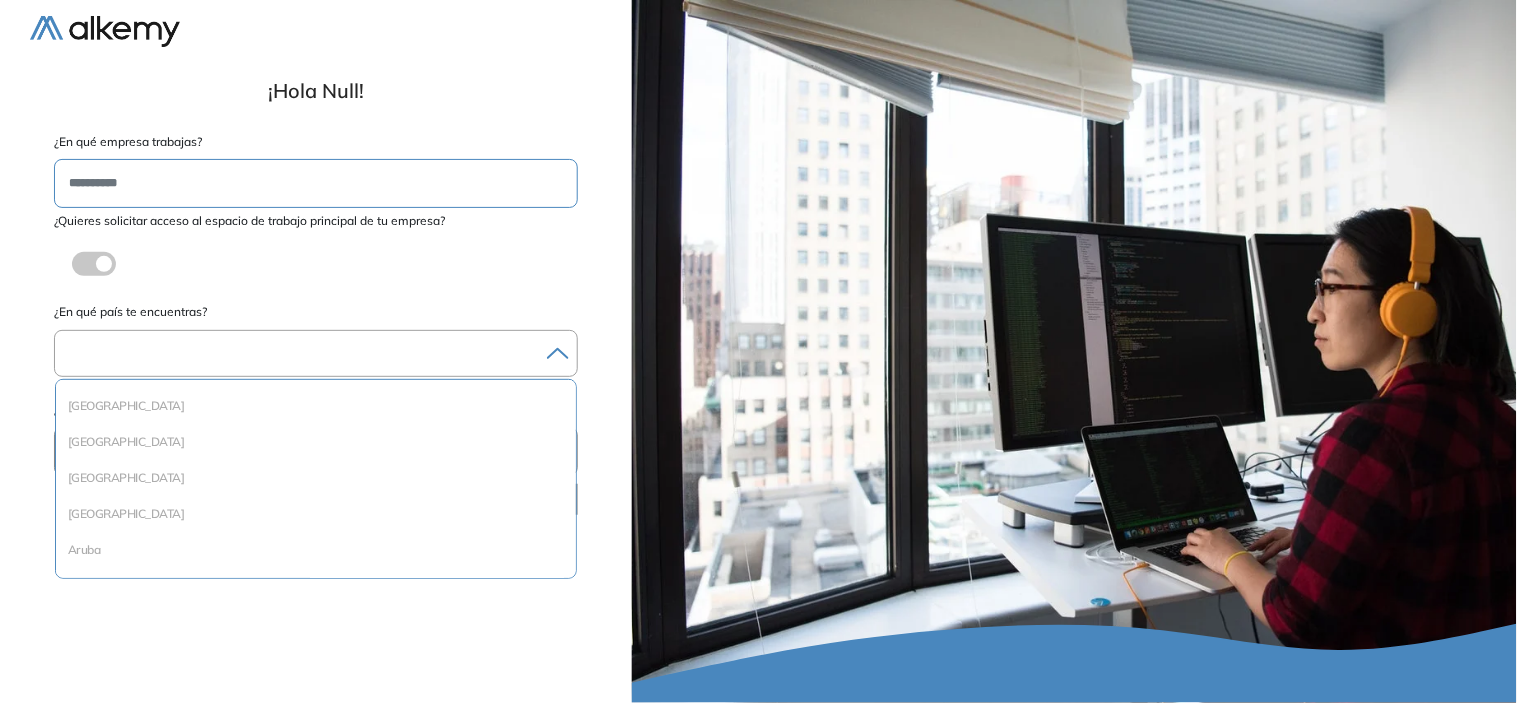 click at bounding box center (316, 353) 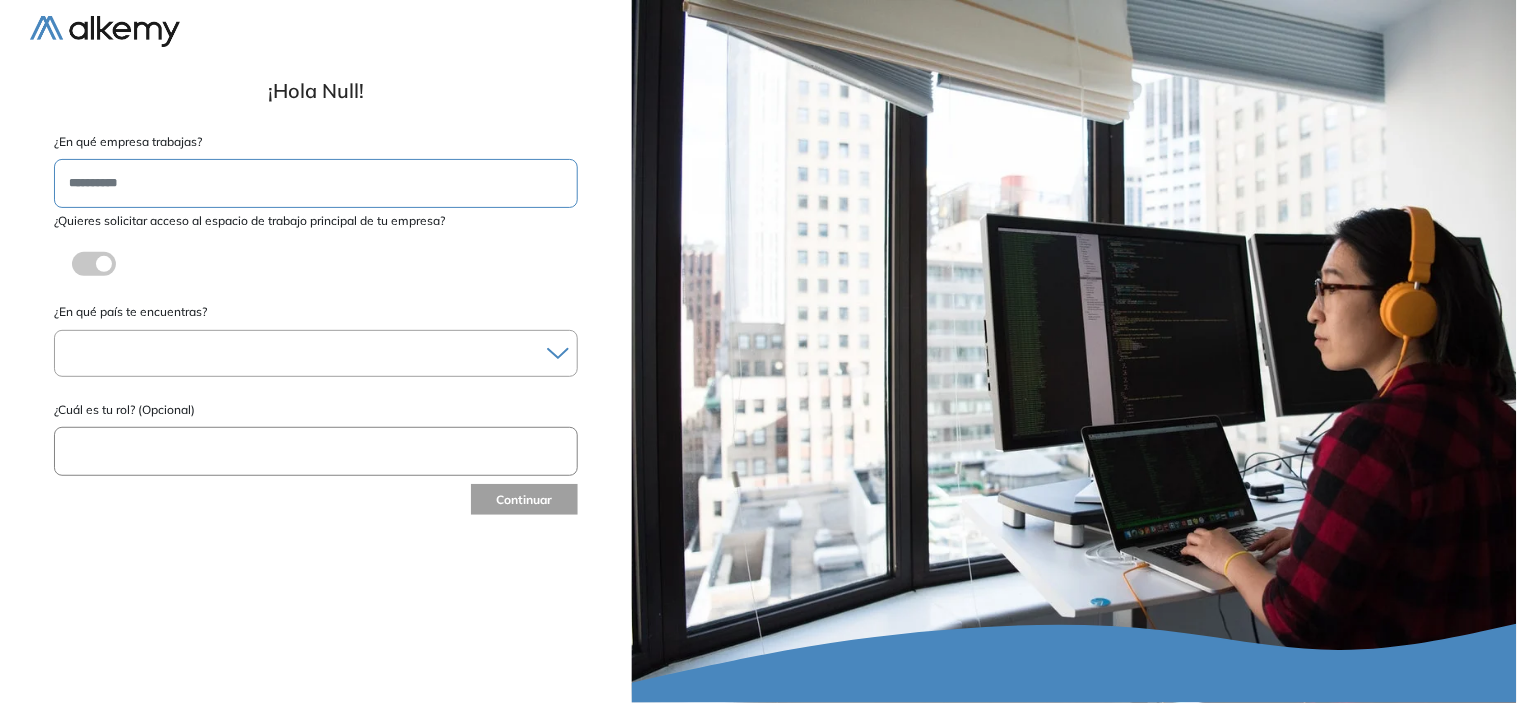 click at bounding box center (316, 353) 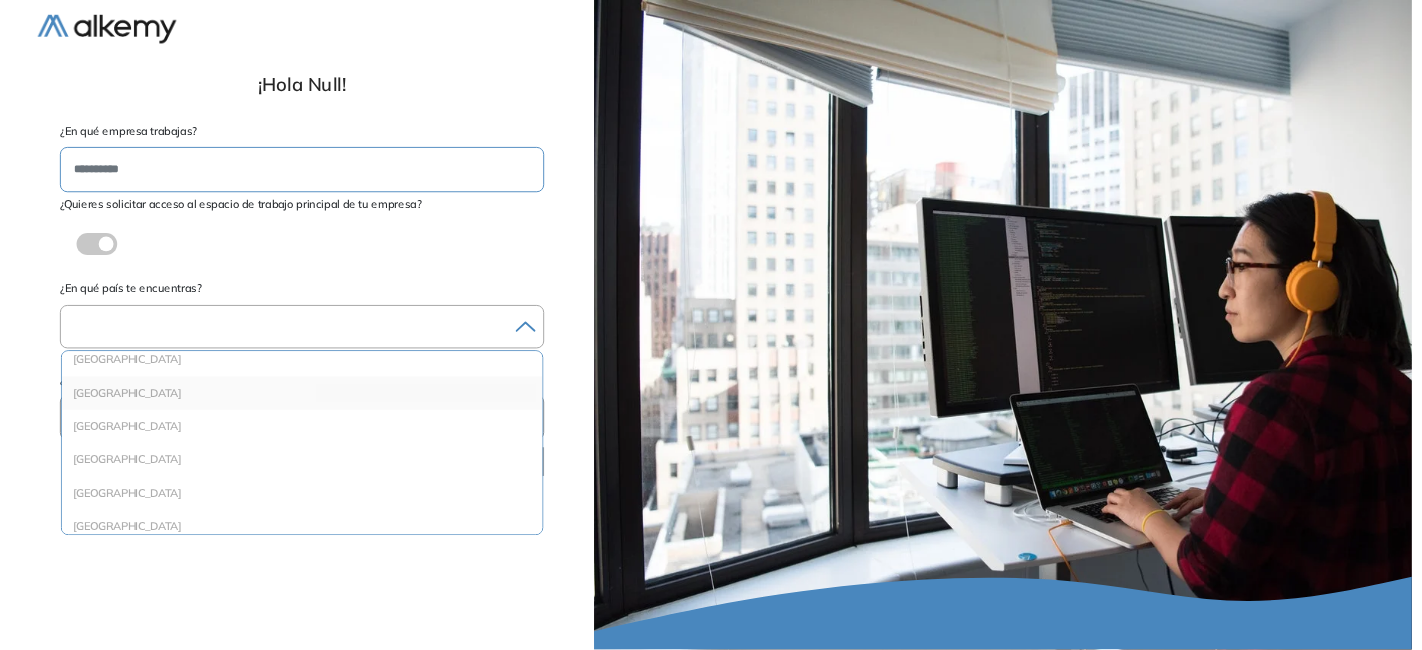scroll, scrollTop: 666, scrollLeft: 0, axis: vertical 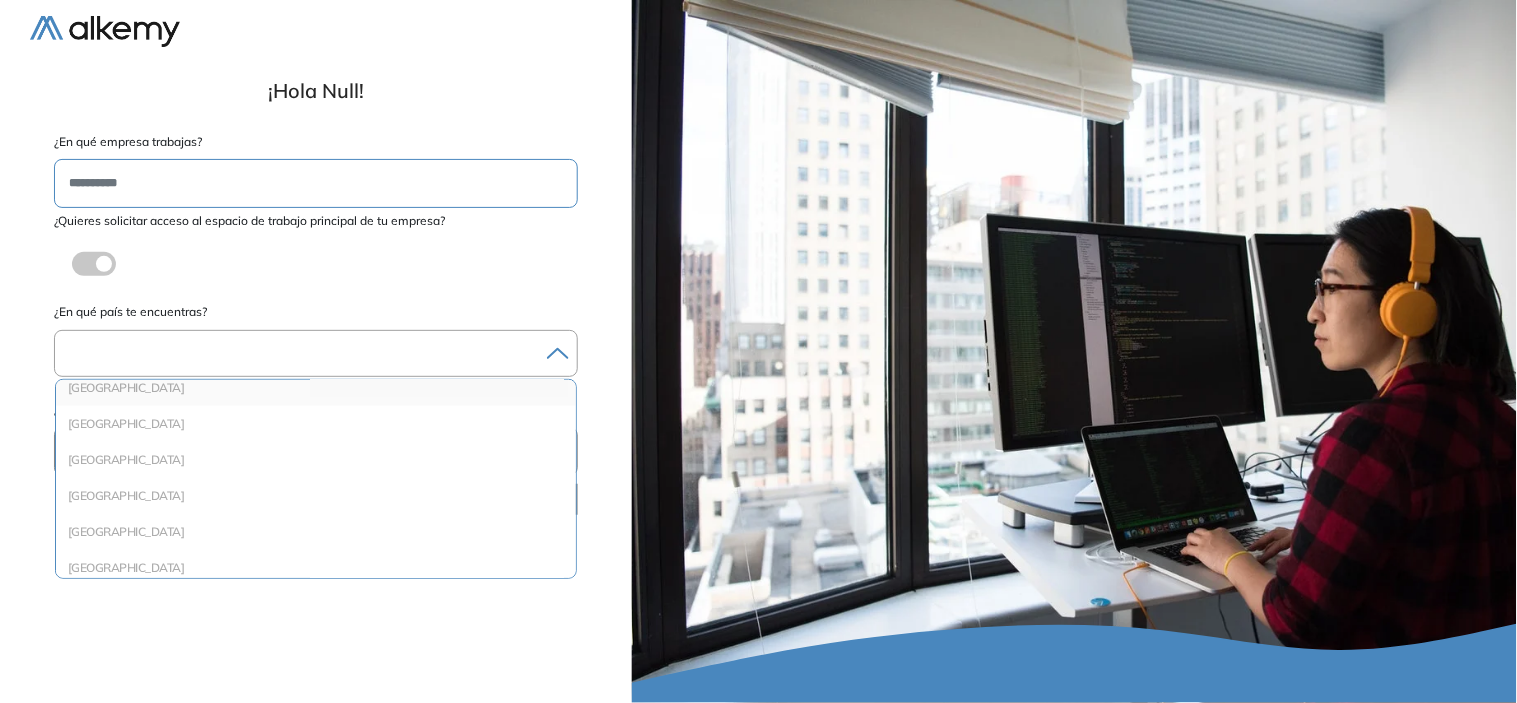 click on "Colombia" at bounding box center (316, 388) 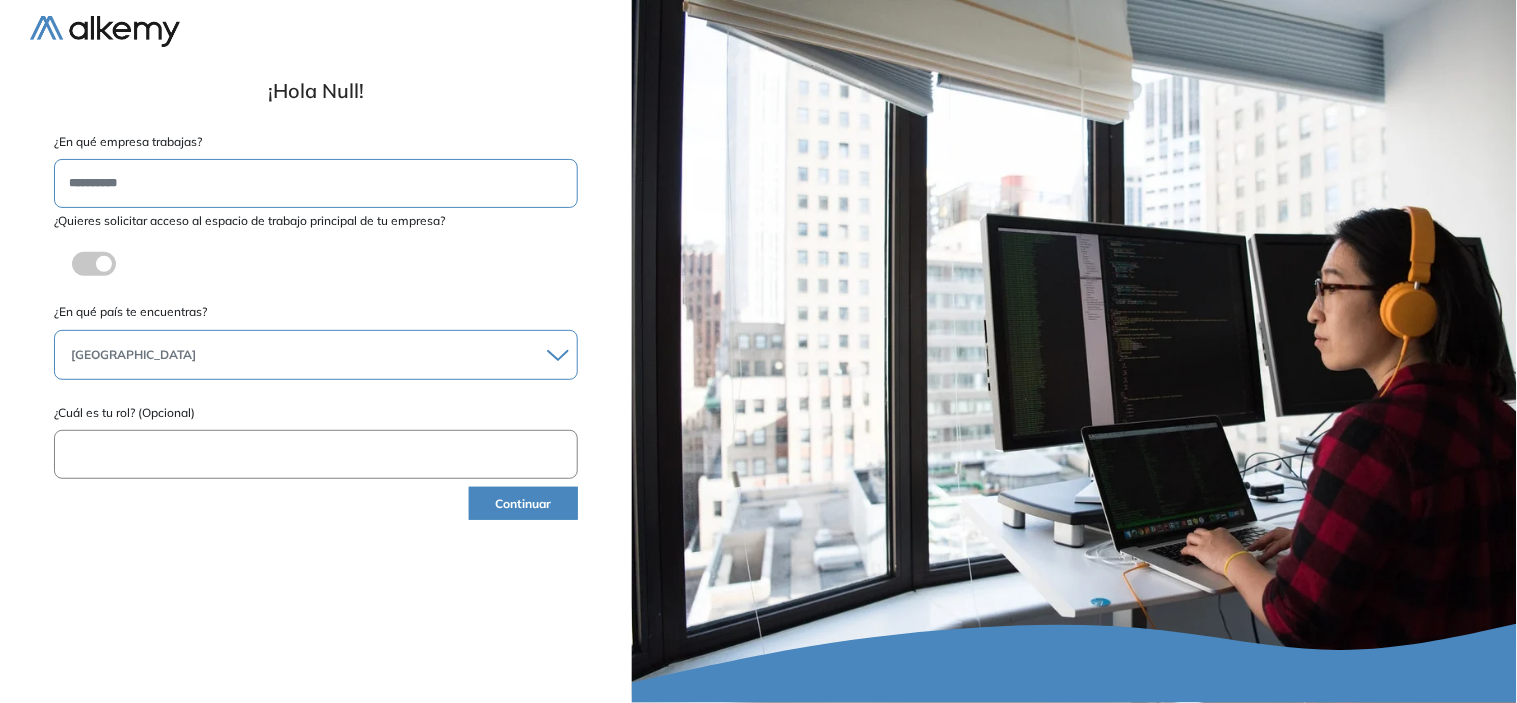 click at bounding box center (316, 454) 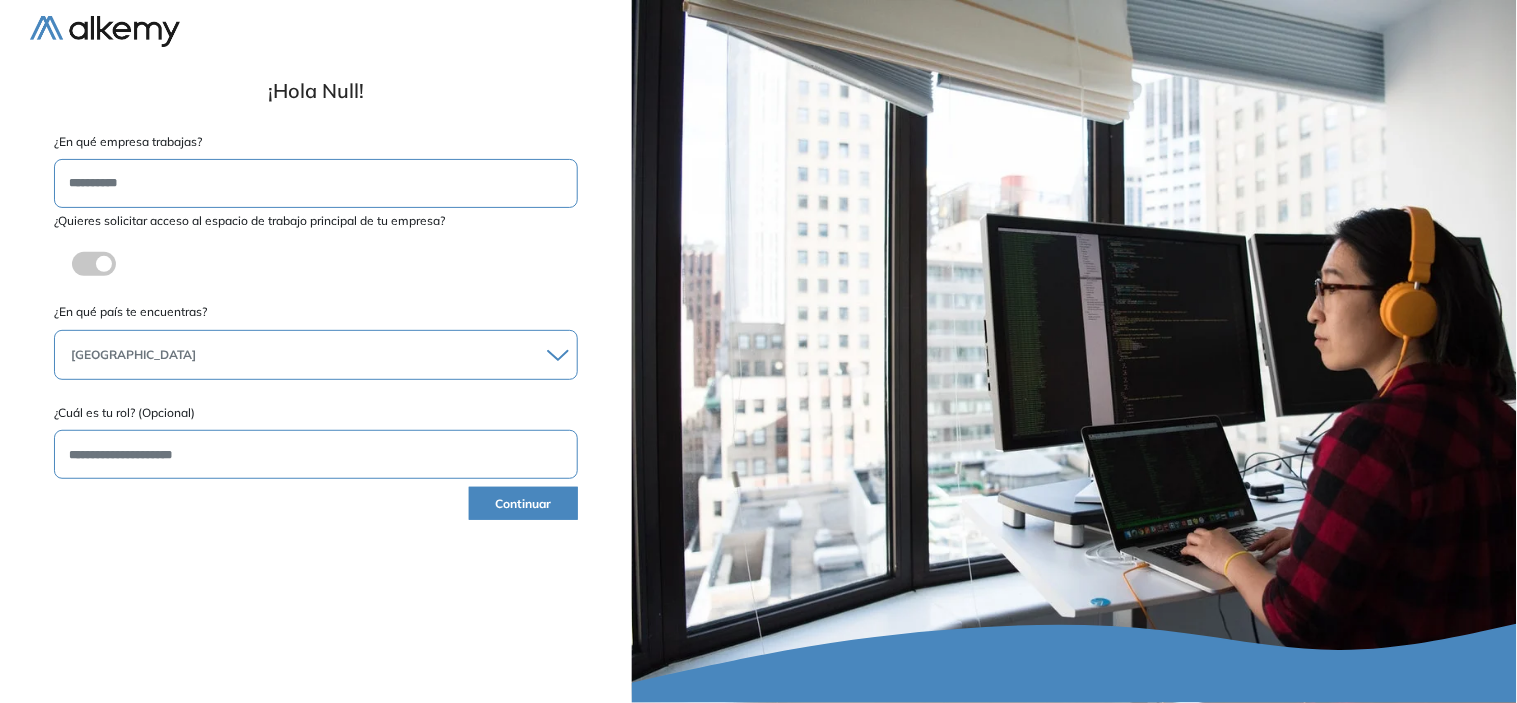 type on "**********" 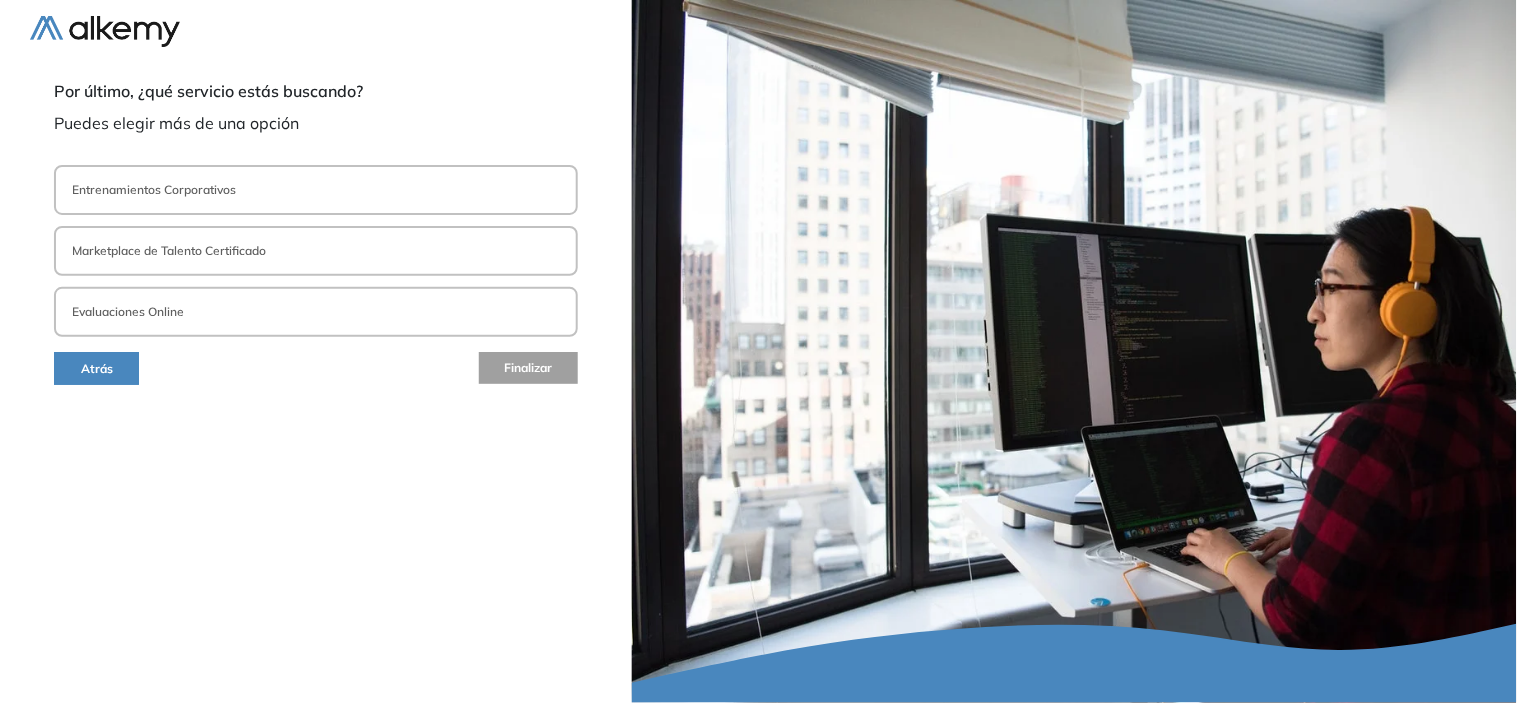 click on "Evaluaciones Online" at bounding box center [316, 312] 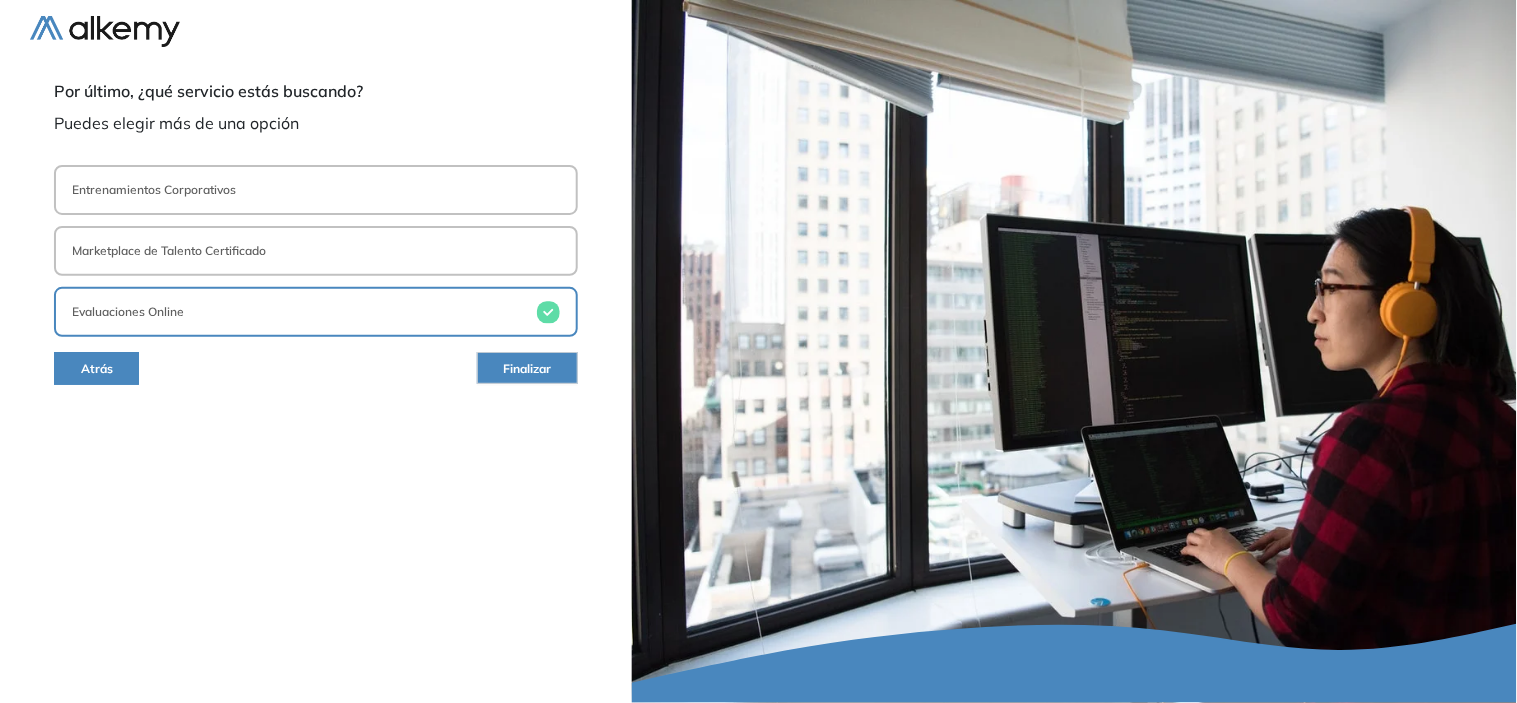 click on "Finalizar" at bounding box center [527, 369] 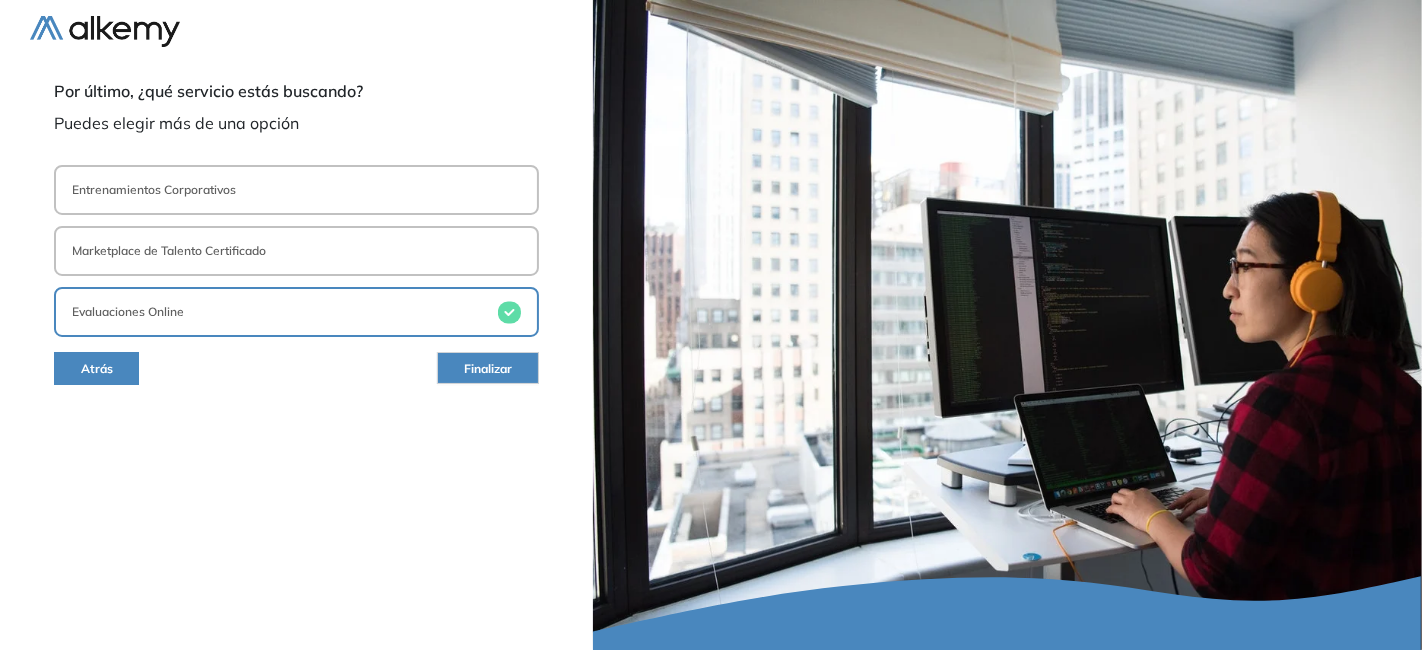 click on "Finalizar" at bounding box center (488, 369) 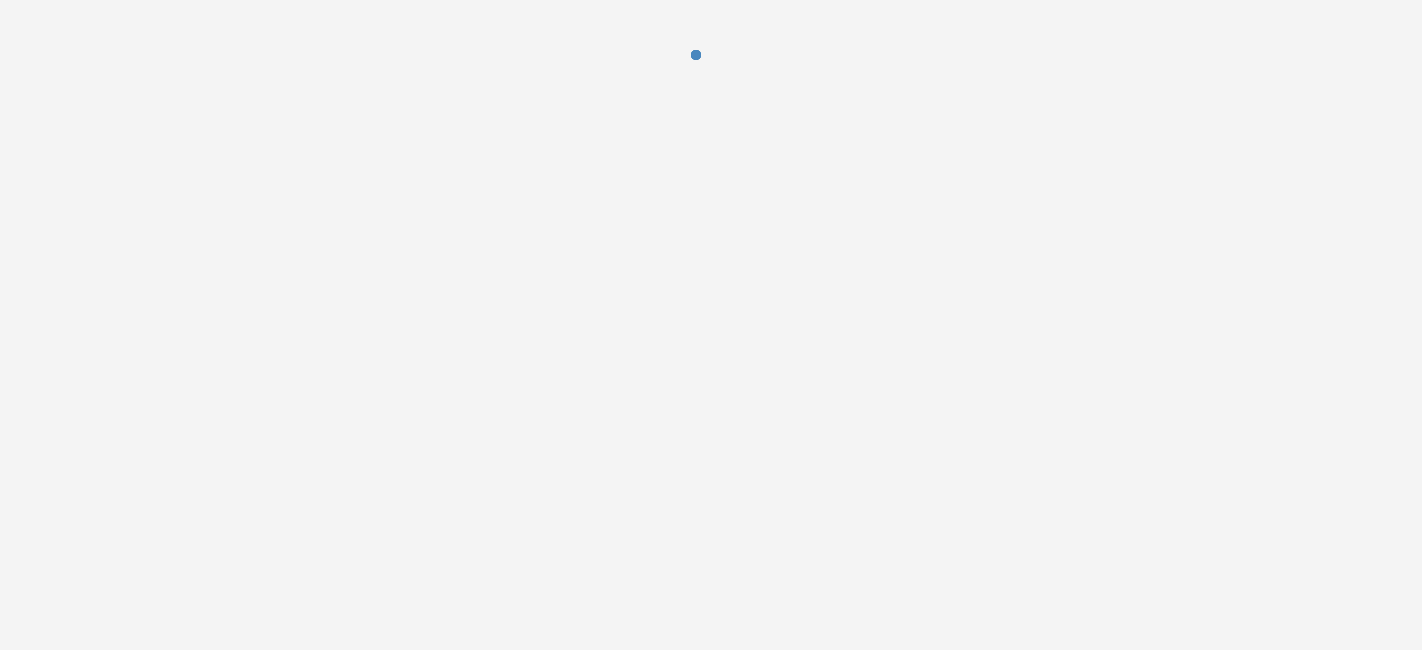 scroll, scrollTop: 0, scrollLeft: 0, axis: both 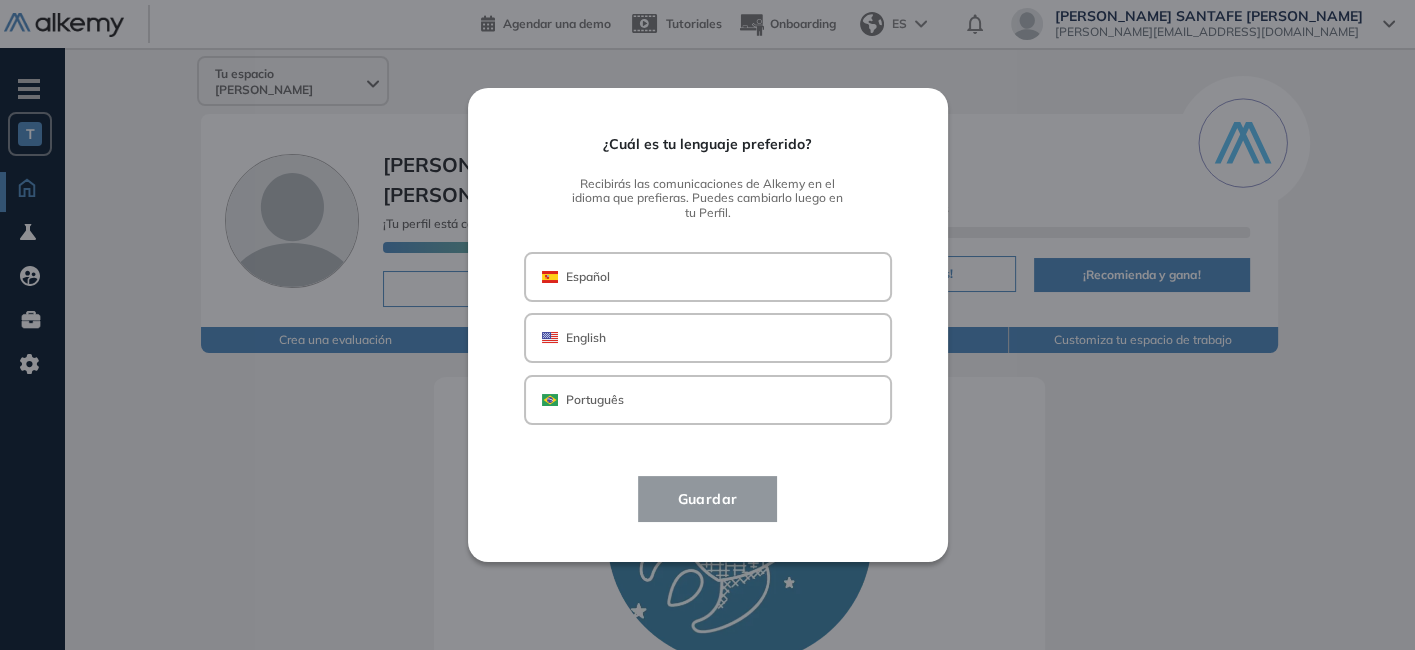 click on "Español" at bounding box center [708, 277] 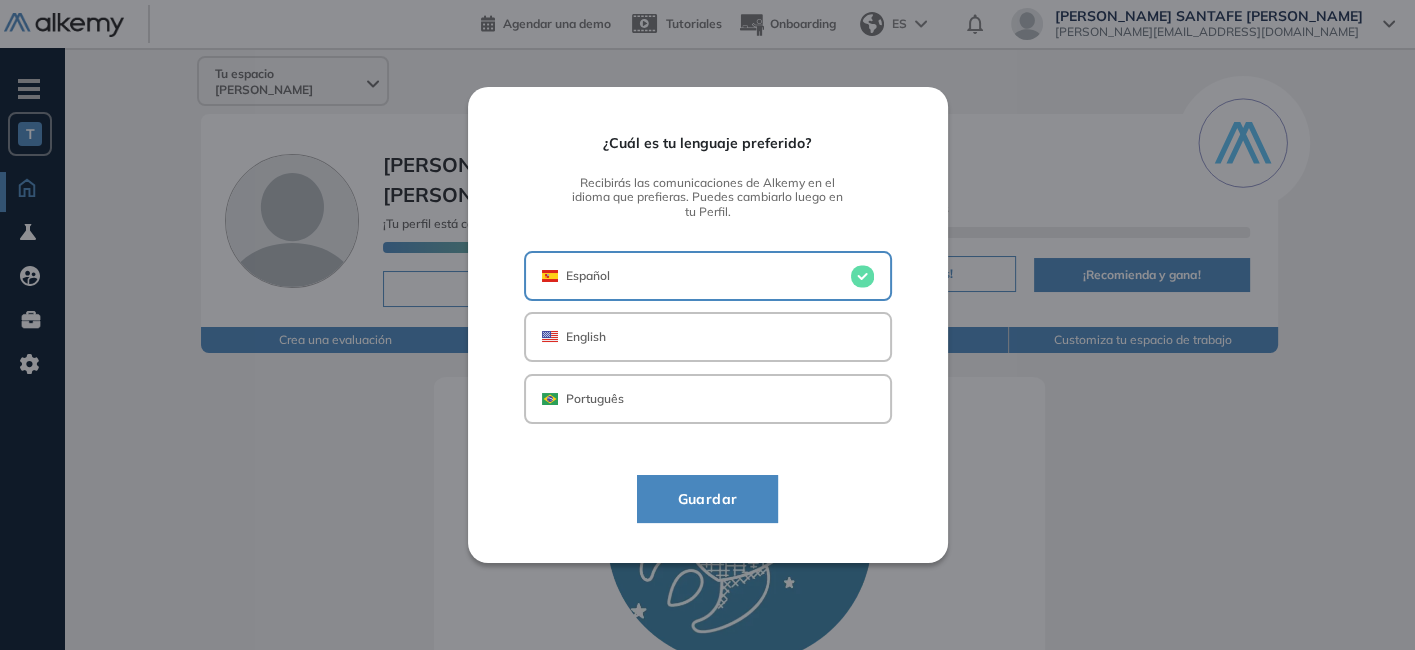 click on "Guardar" at bounding box center (708, 499) 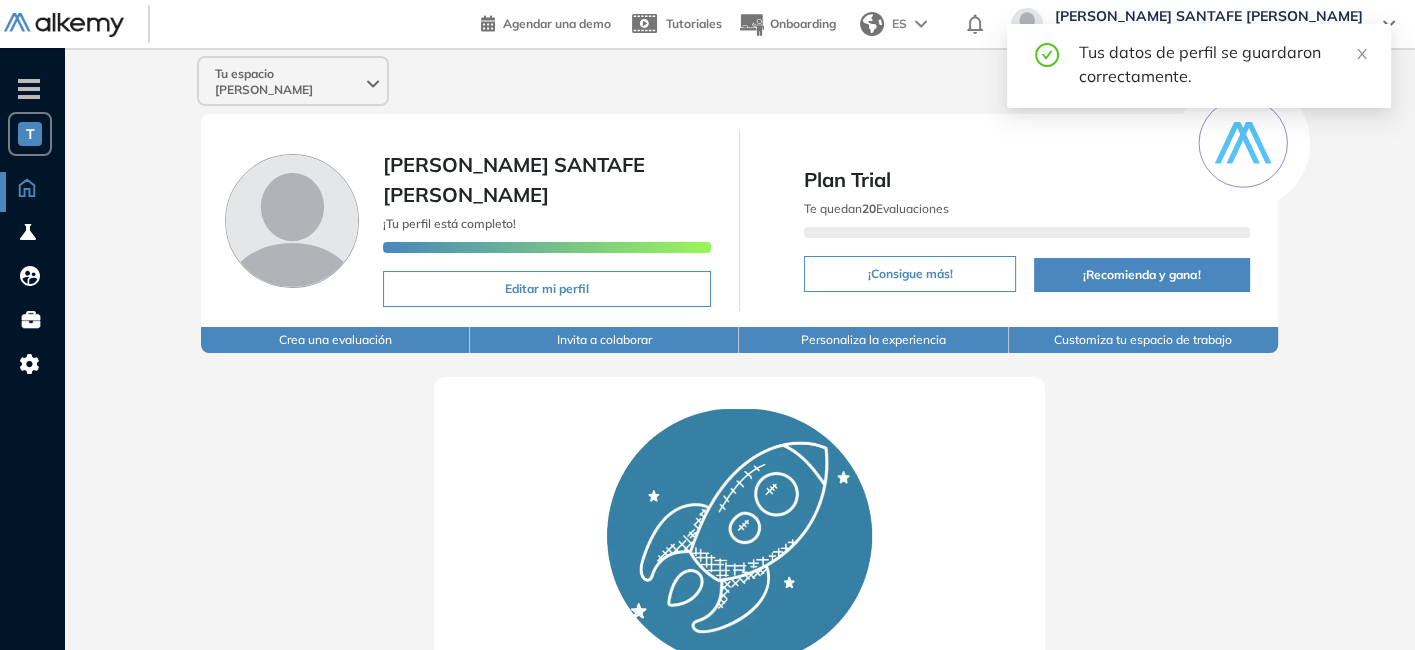 click on "Tu espacio [PERSON_NAME]" at bounding box center (289, 82) 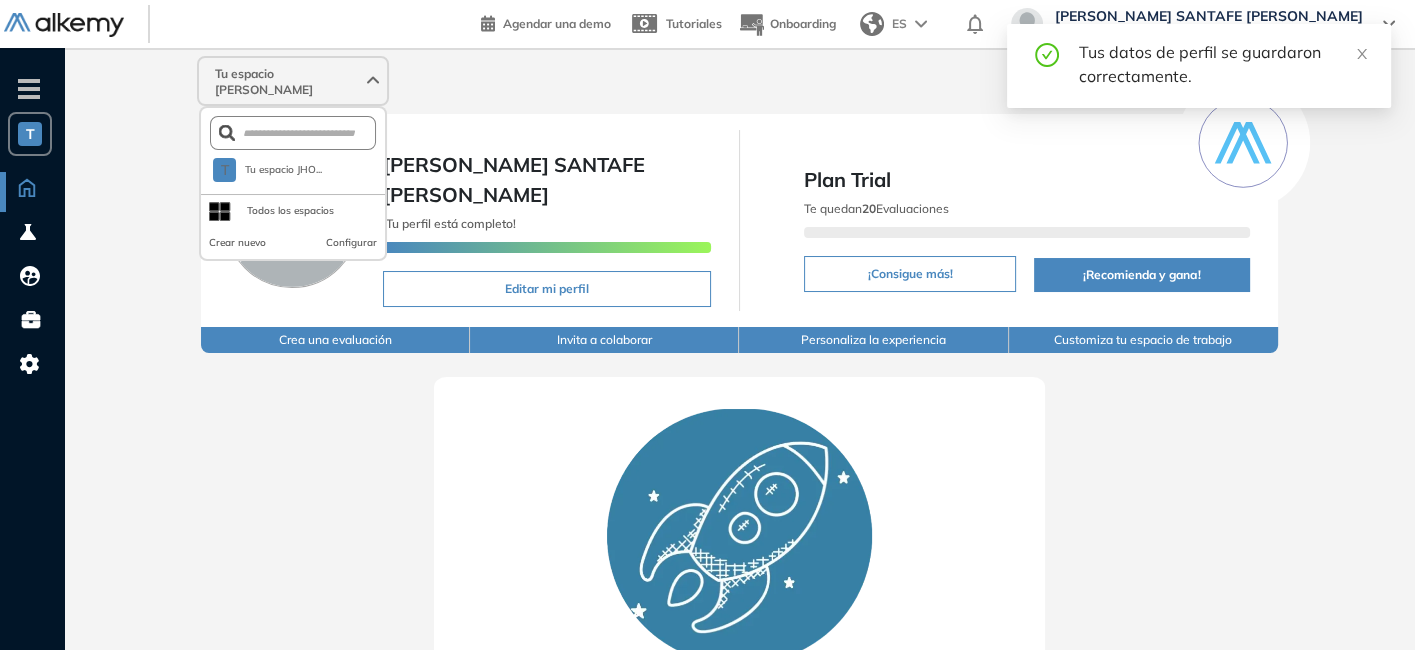 click on "Tu espacio [PERSON_NAME]" at bounding box center (289, 82) 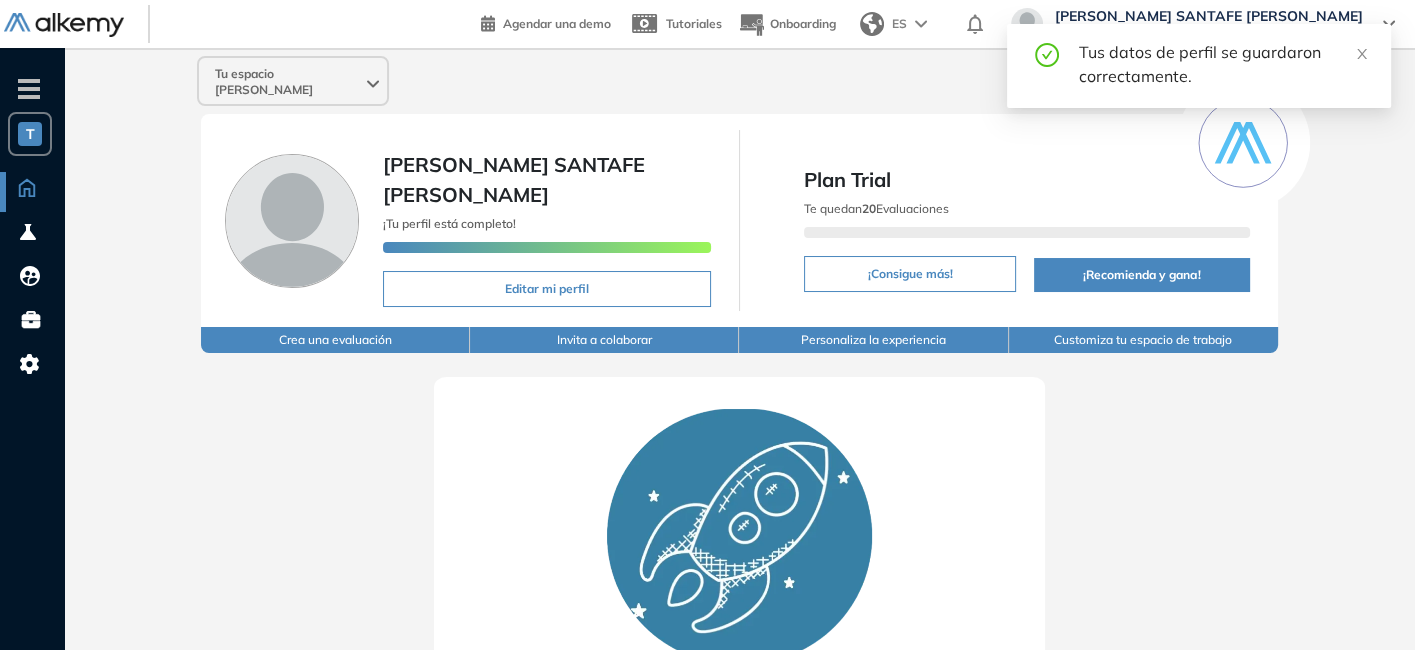 click on "Tus datos de perfil se guardaron correctamente." at bounding box center (1223, 64) 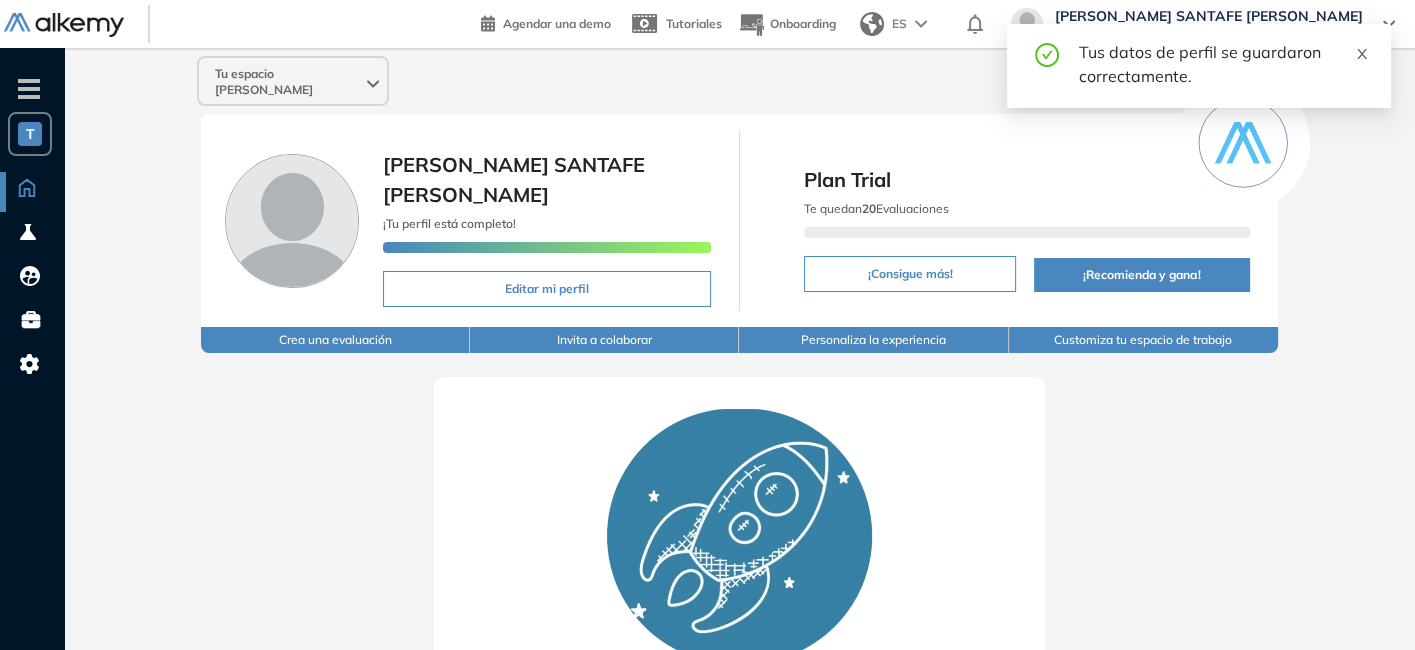 click at bounding box center (1362, 51) 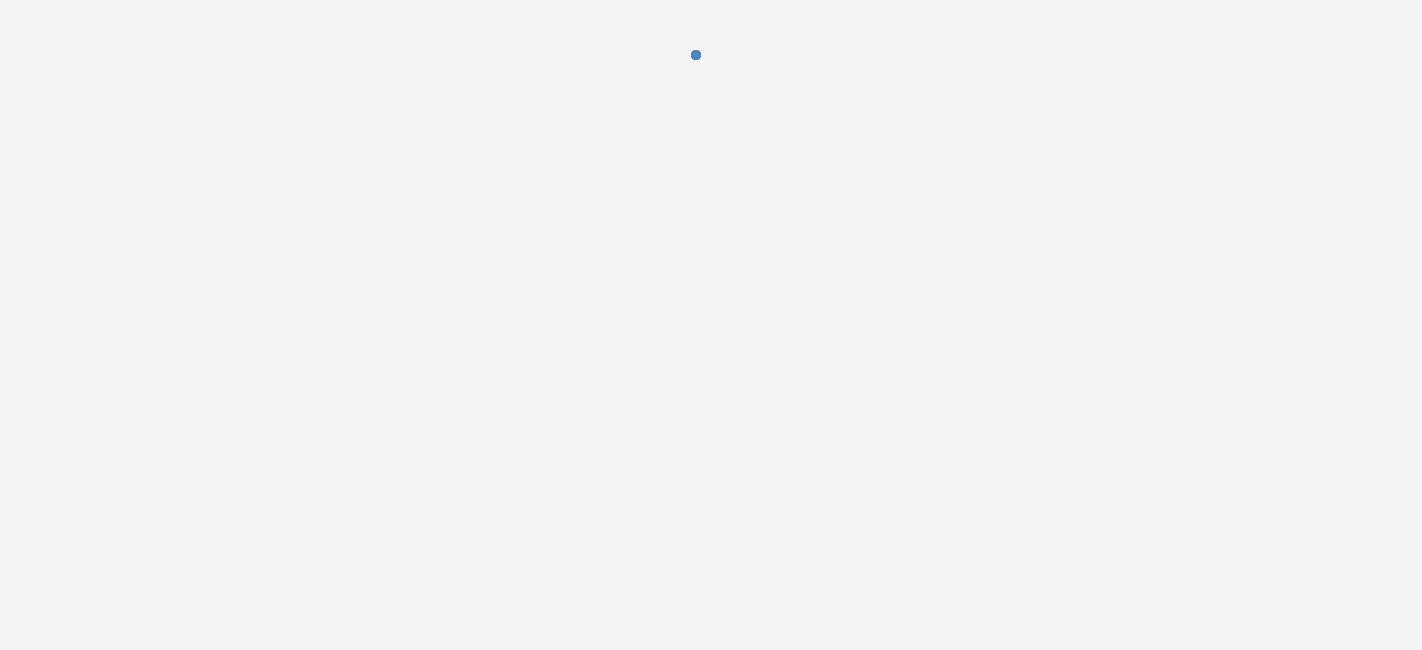 scroll, scrollTop: 0, scrollLeft: 0, axis: both 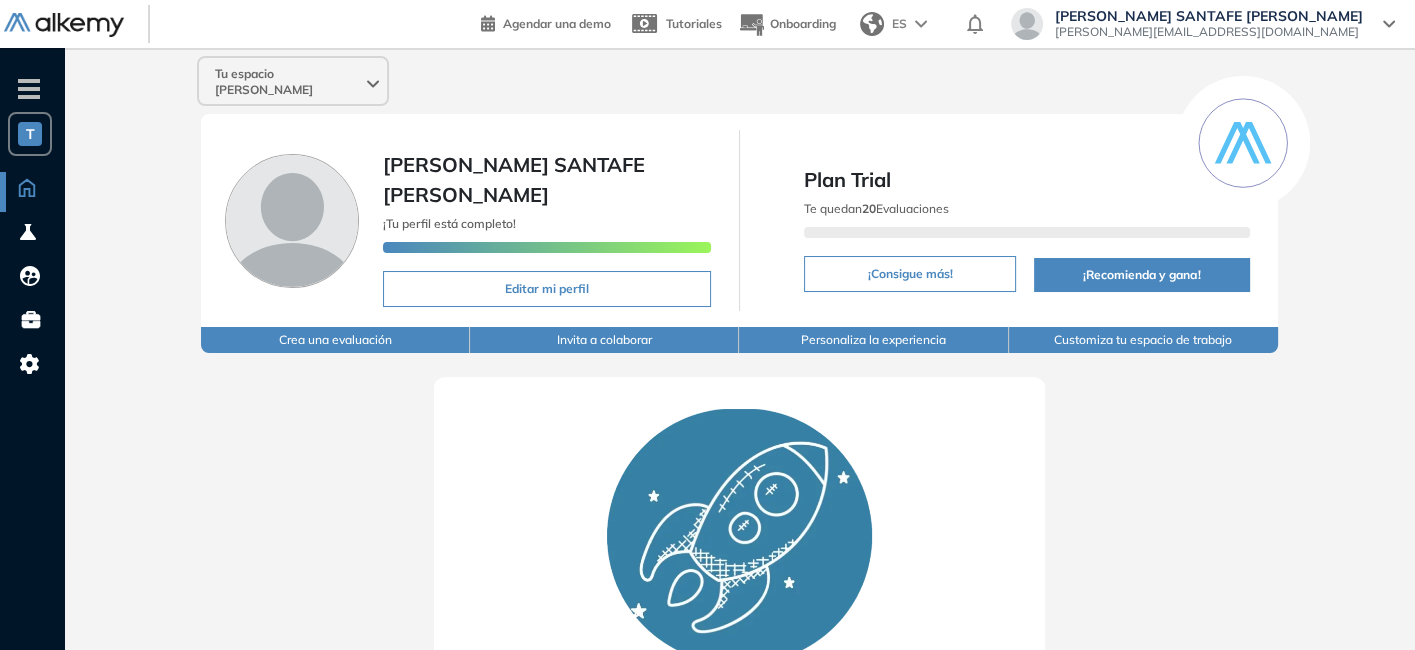 click on "Tu espacio [PERSON_NAME]" at bounding box center [293, 82] 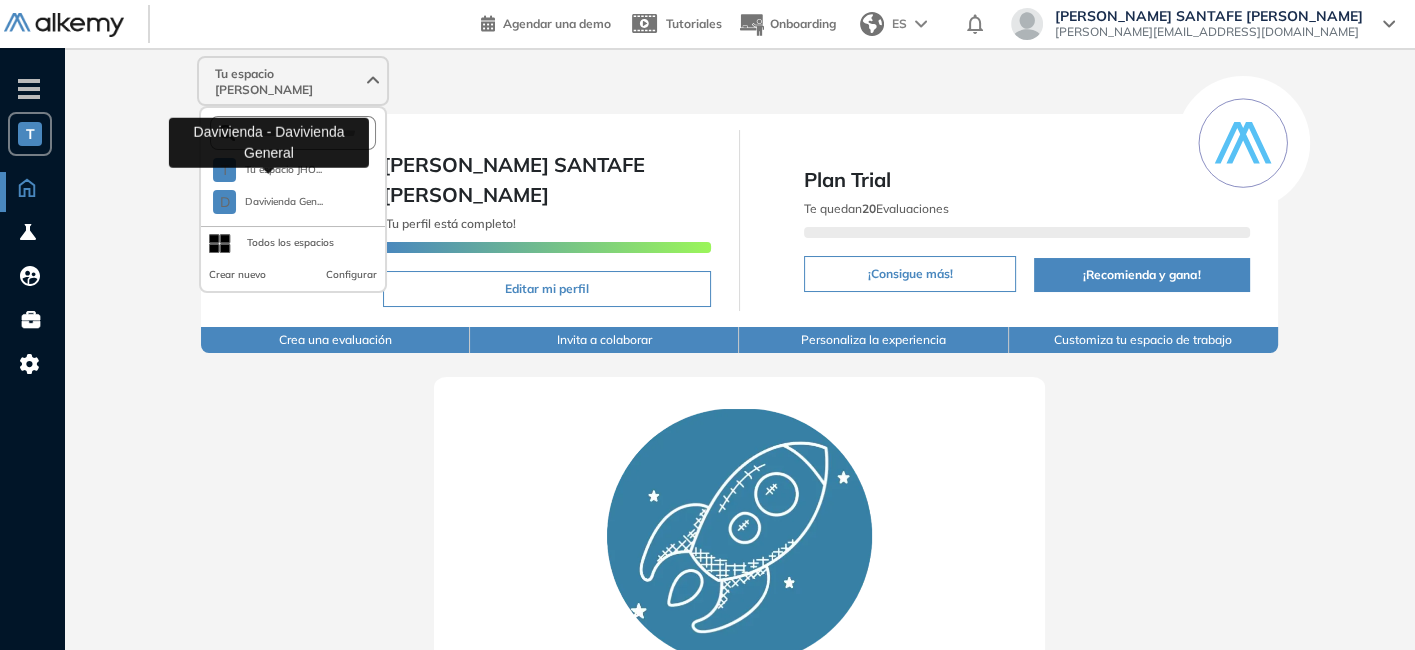 click on "Davivienda Gen..." at bounding box center (283, 202) 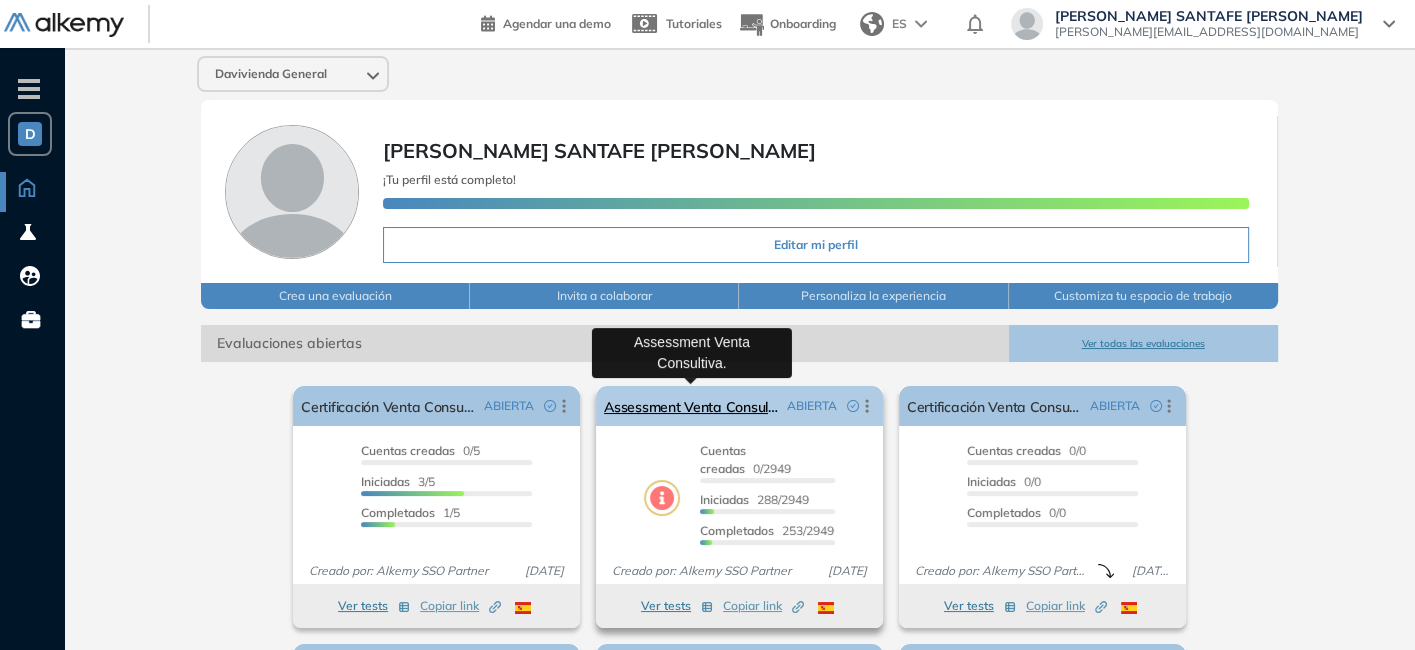 click on "Assessment Venta Consultiva." at bounding box center [691, 406] 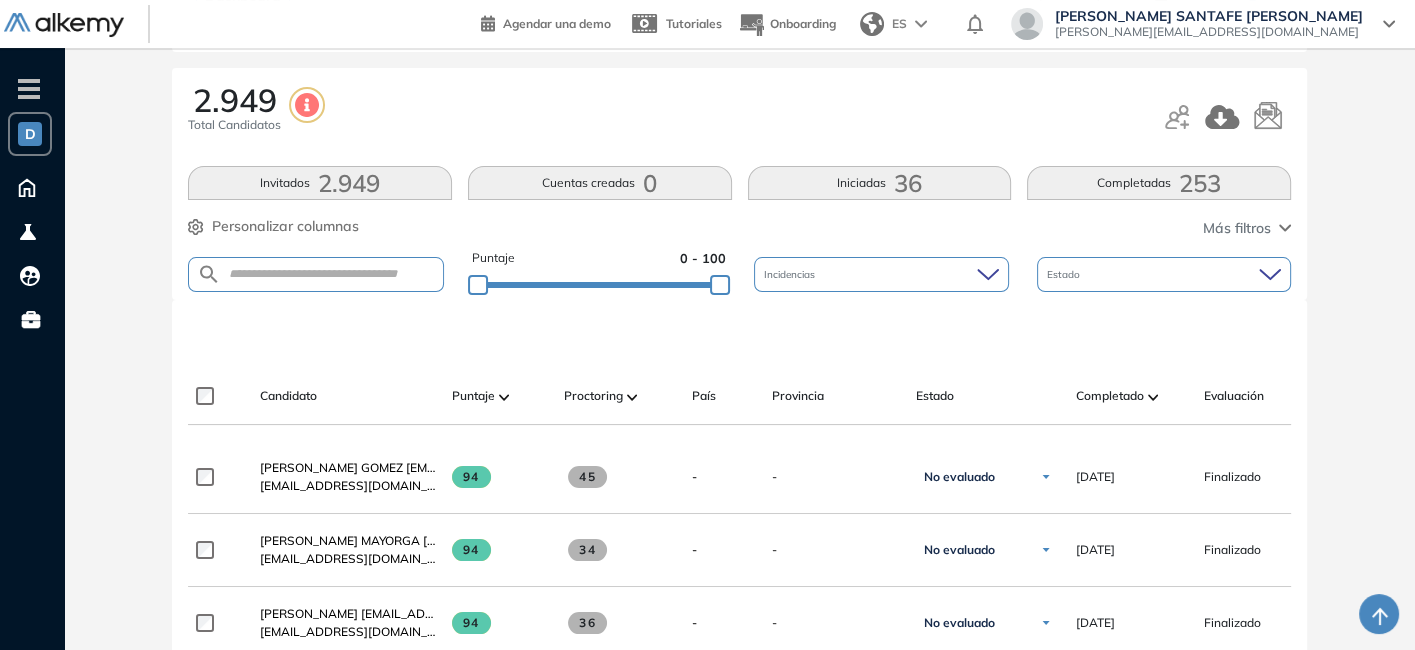 scroll, scrollTop: 222, scrollLeft: 0, axis: vertical 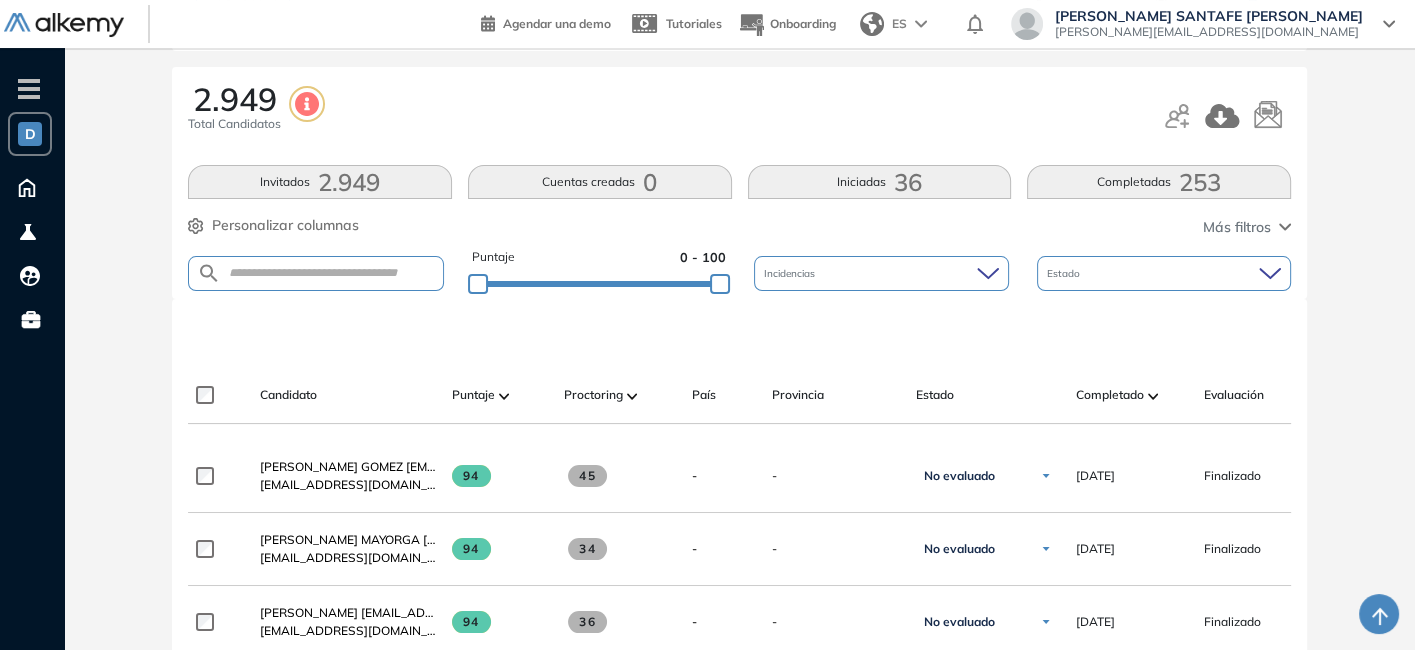 click on "- D T Tu espacio JHO... D Davivienda Gen... Todos los espacios Crear nuevo Configurar Home Home Alkymetrics Alkymetrics Evaluaciones Catálogo de tests Comunidad Alkemy Comunidad Alkemy Bolsa de trabajo Bolsa de trabajo" at bounding box center (32, 373) 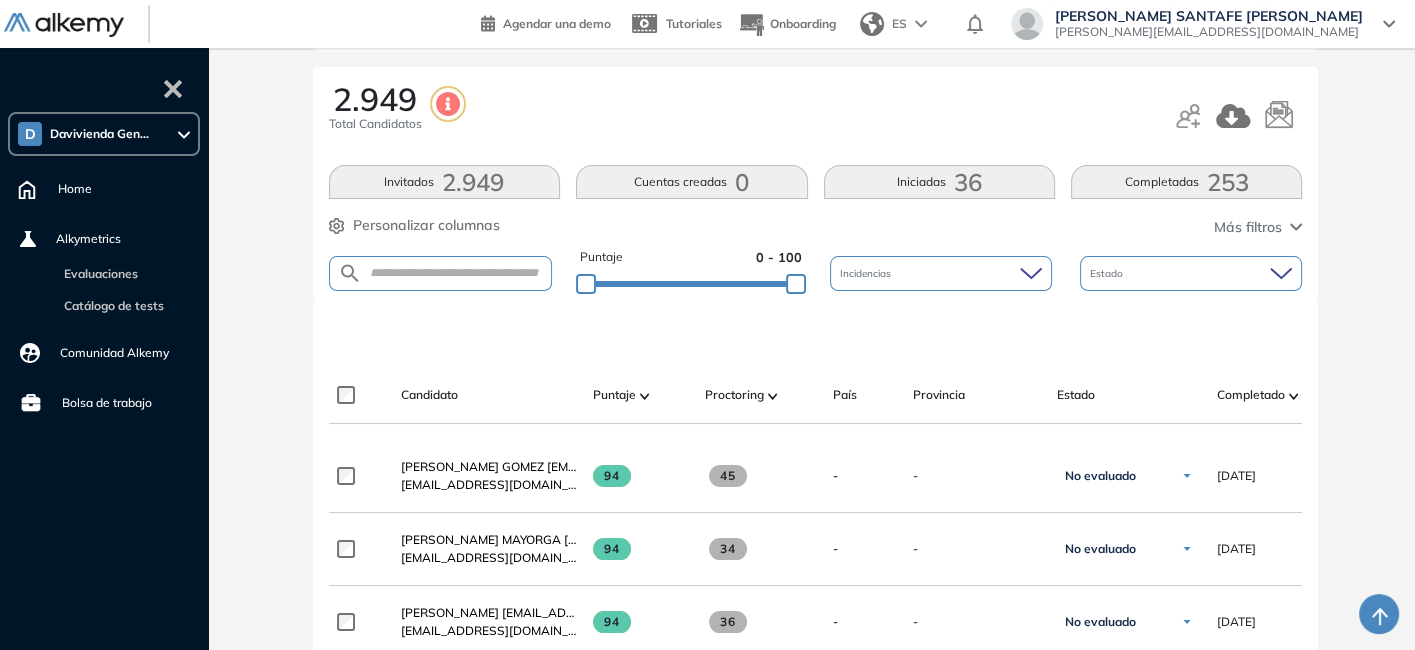 click at bounding box center [76, 24] 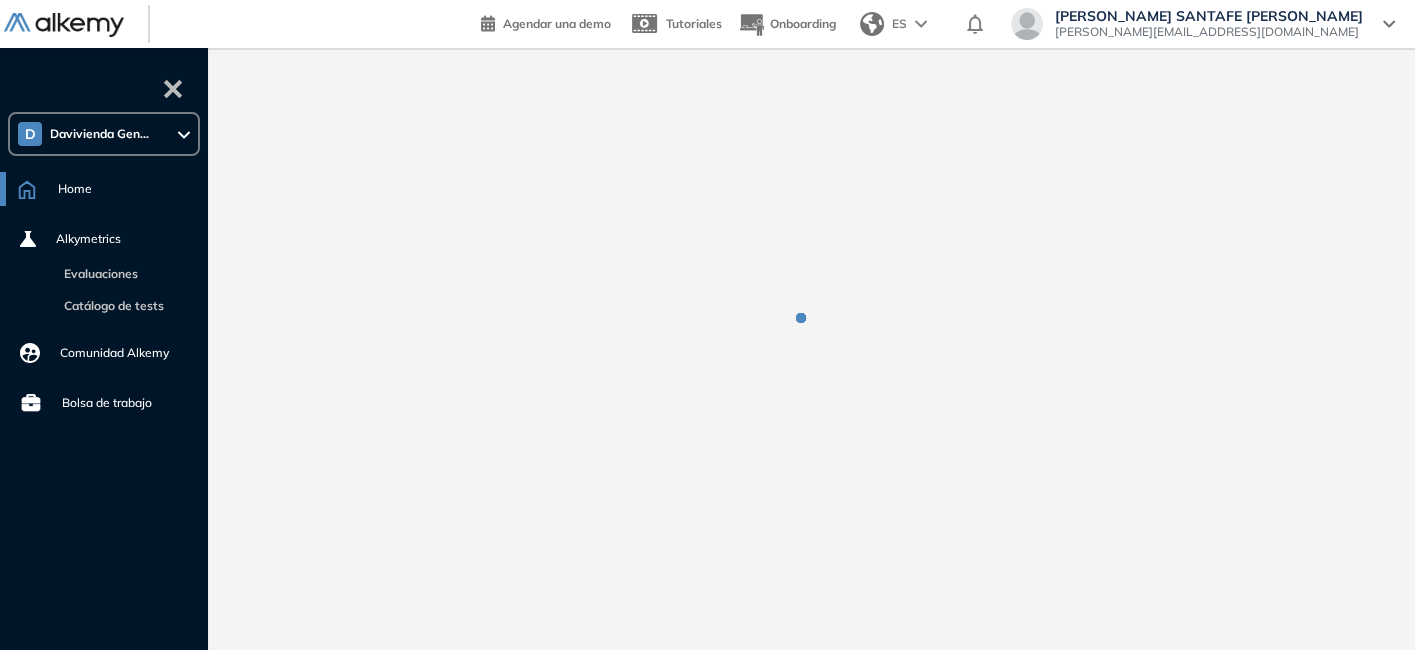 scroll, scrollTop: 0, scrollLeft: 0, axis: both 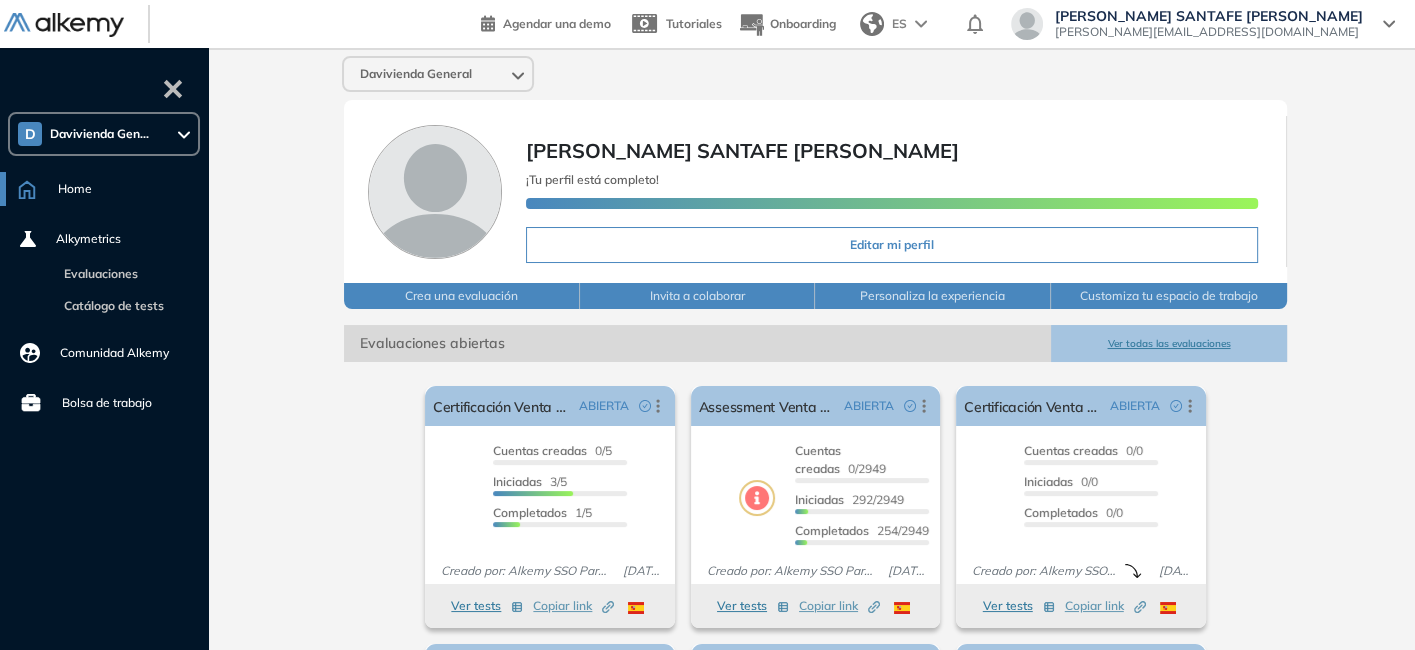 click on "Davivienda General" at bounding box center (416, 74) 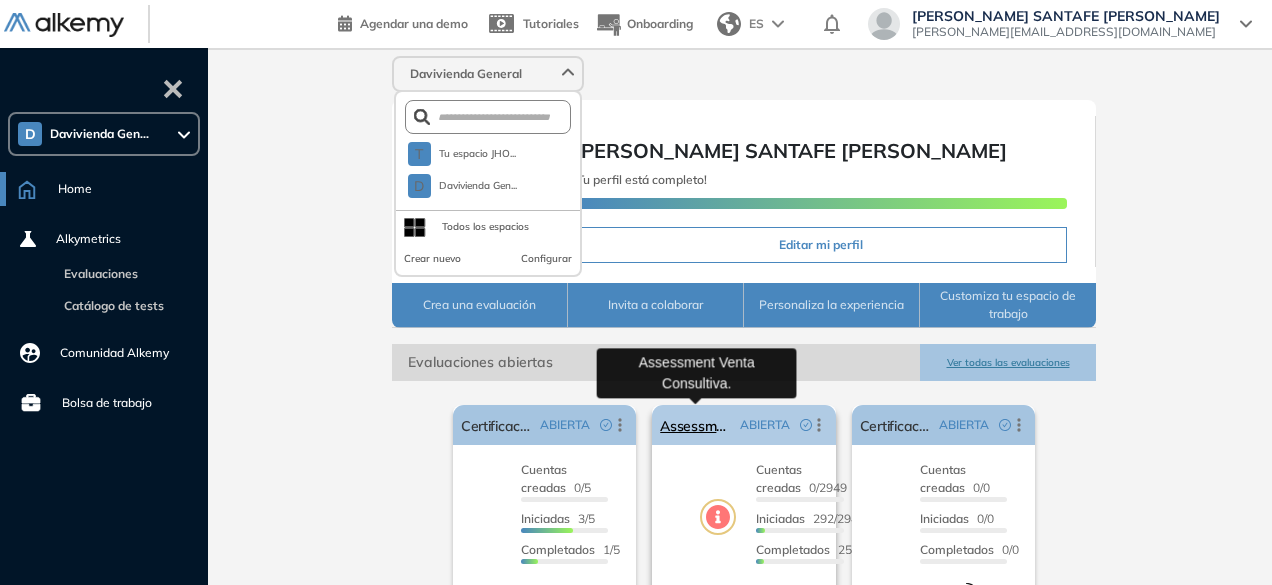 click on "Assessment Venta Consultiva." at bounding box center [695, 425] 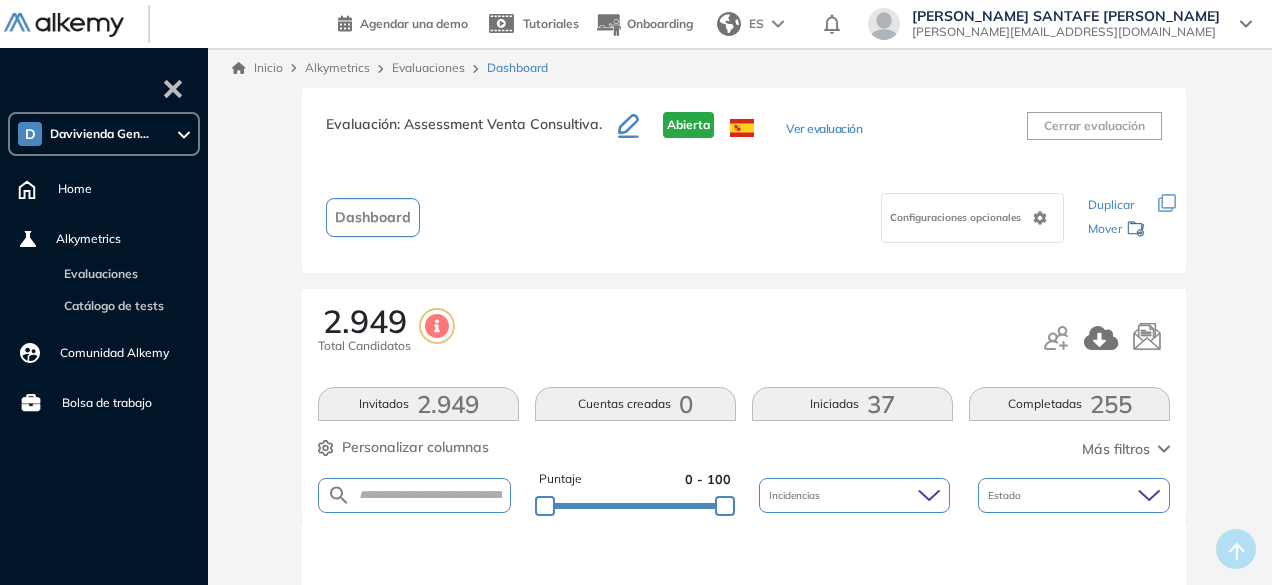 click on "-" at bounding box center (173, 87) 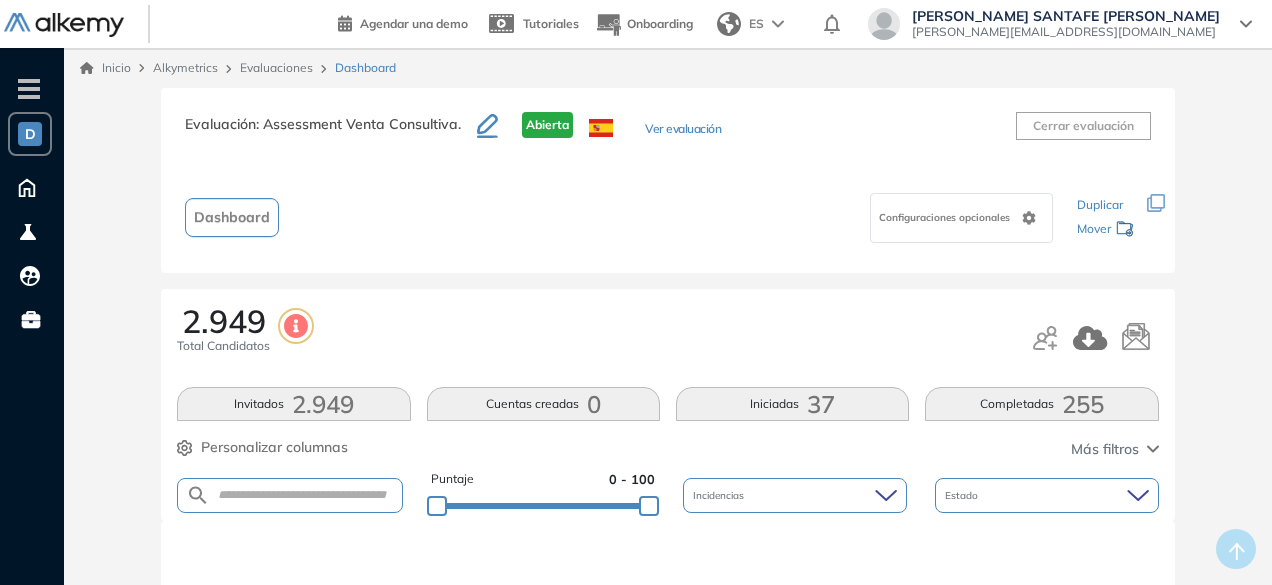 click on "Evaluación : Assessment Venta Consultiva. Abierta Ver evaluación Cerrar evaluación" at bounding box center [667, 137] 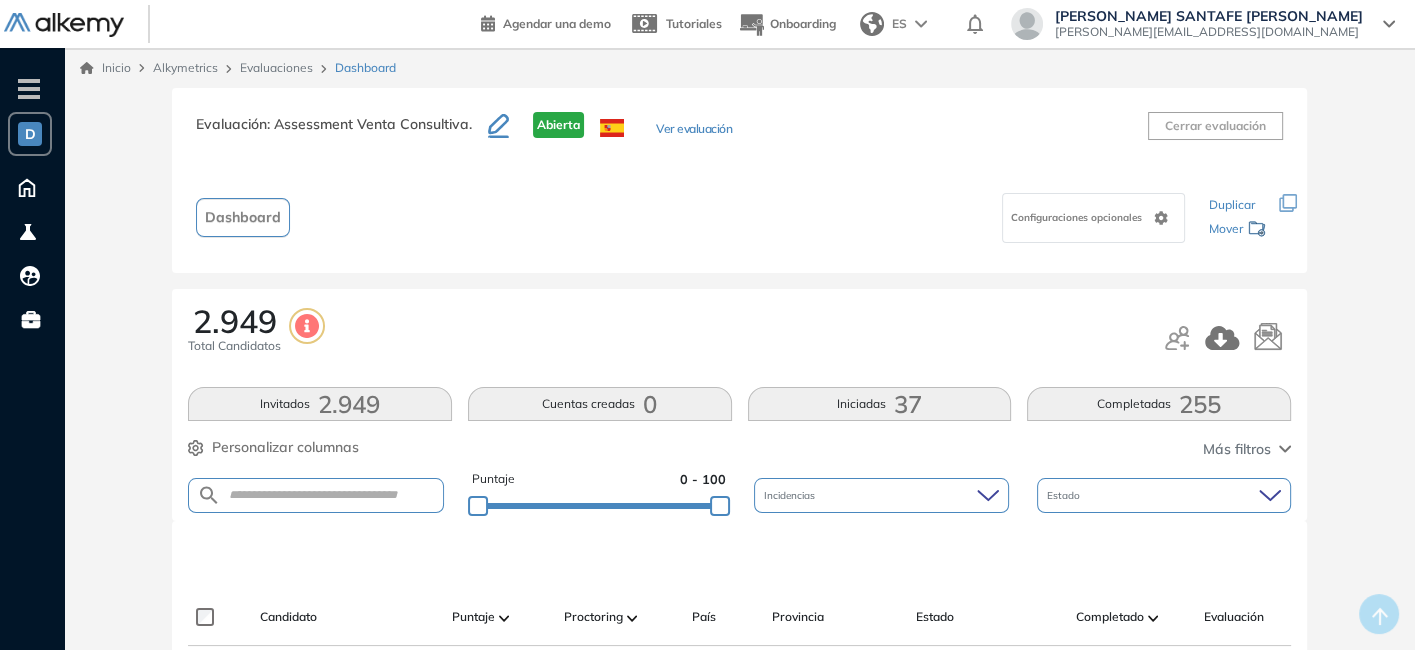 click on "Inicio Alkymetrics Evaluaciones Dashboard" at bounding box center (739, 68) 